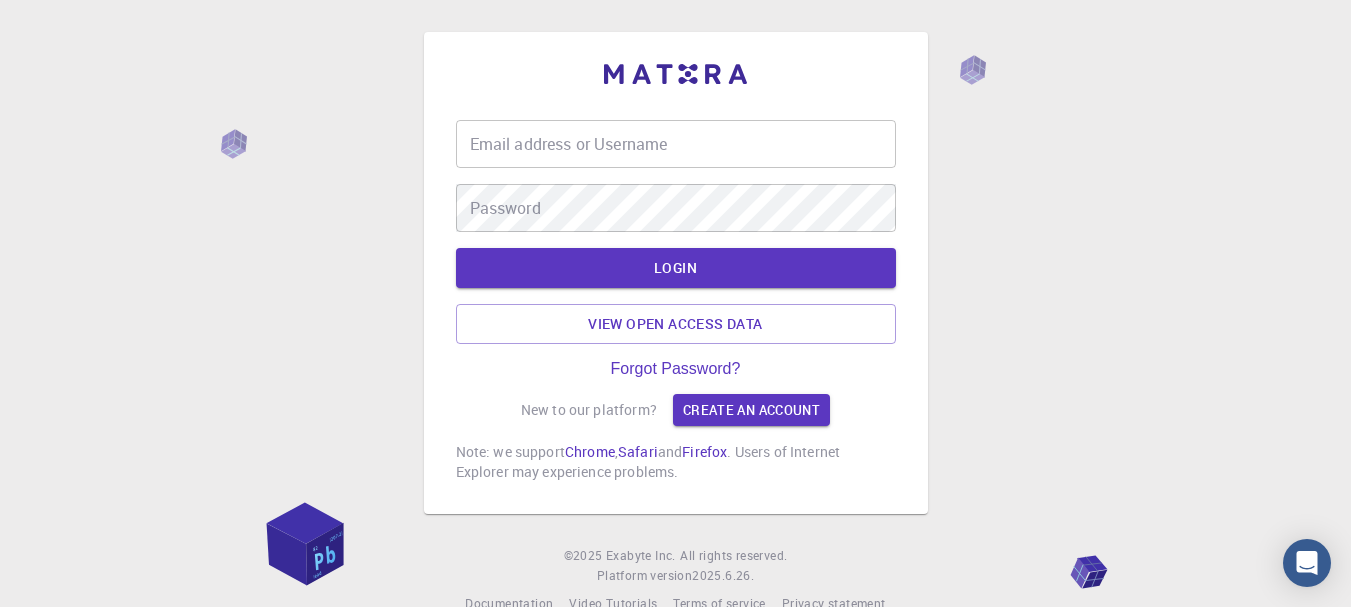 scroll, scrollTop: 0, scrollLeft: 0, axis: both 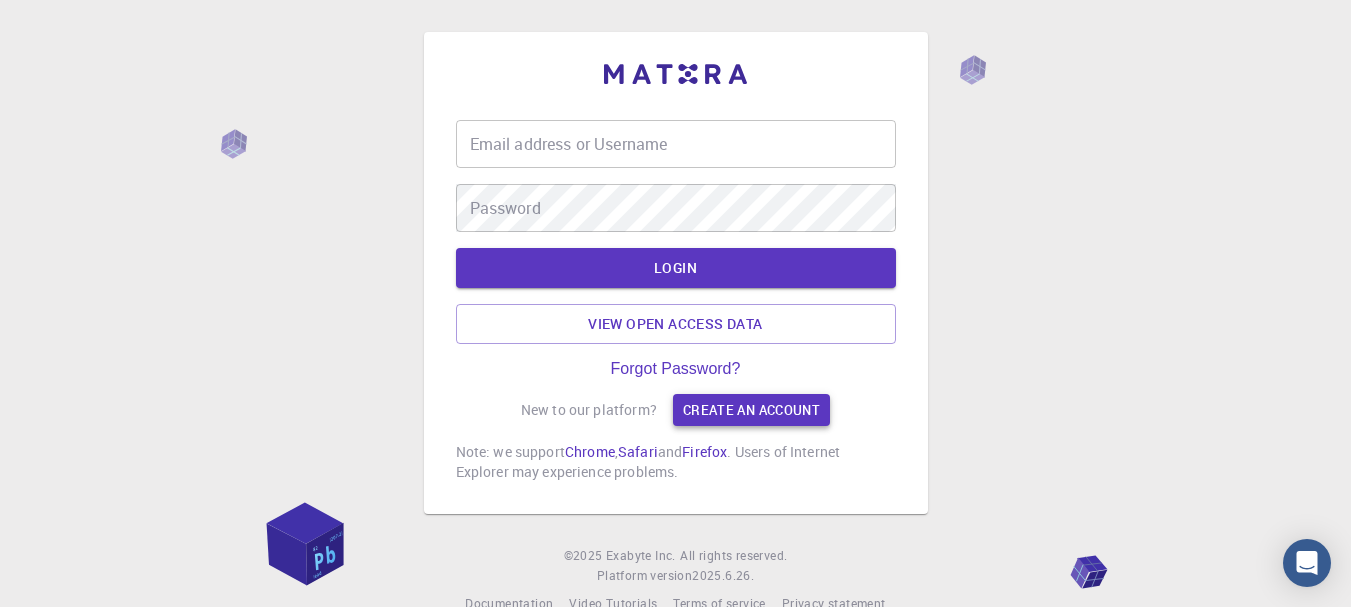 click on "Create an account" at bounding box center (751, 410) 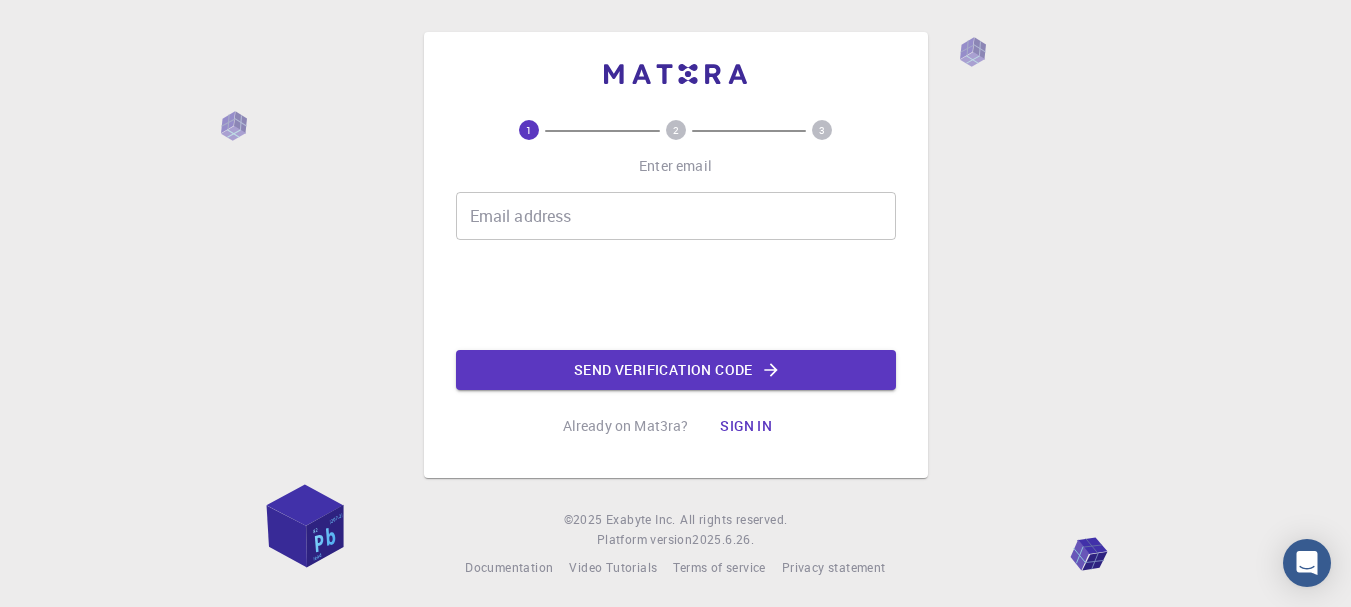 click on "Email address" at bounding box center [676, 216] 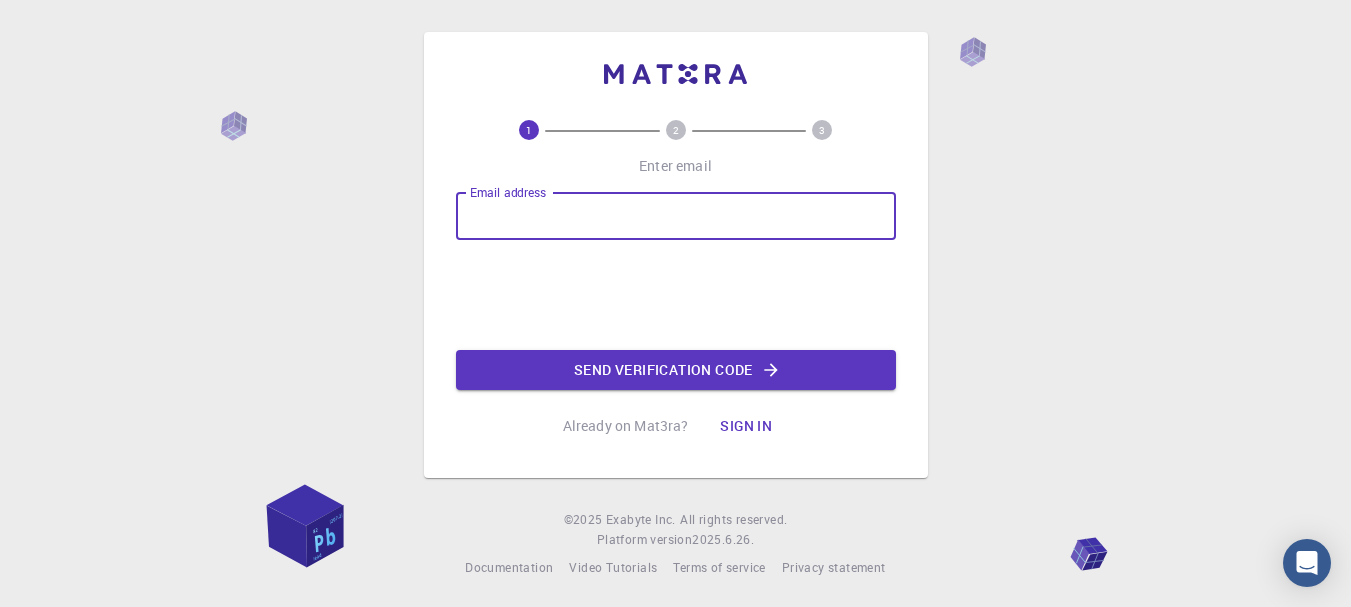 type on "ribhbodlal@[EMAIL]" 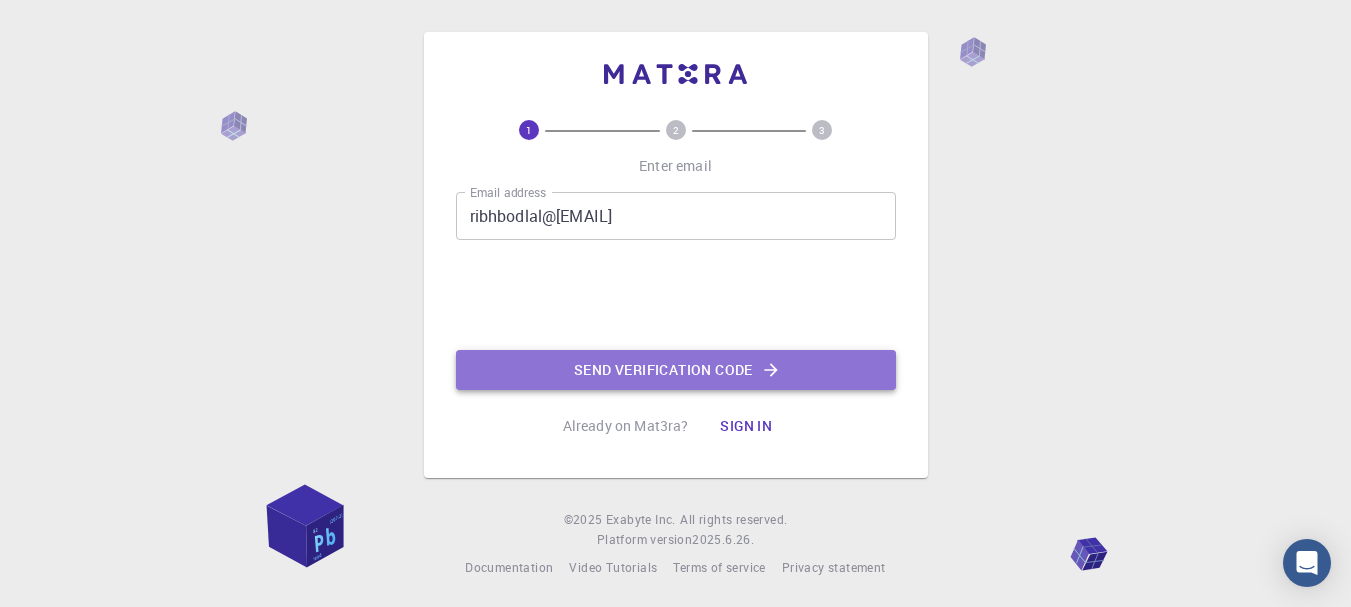click on "Send verification code" 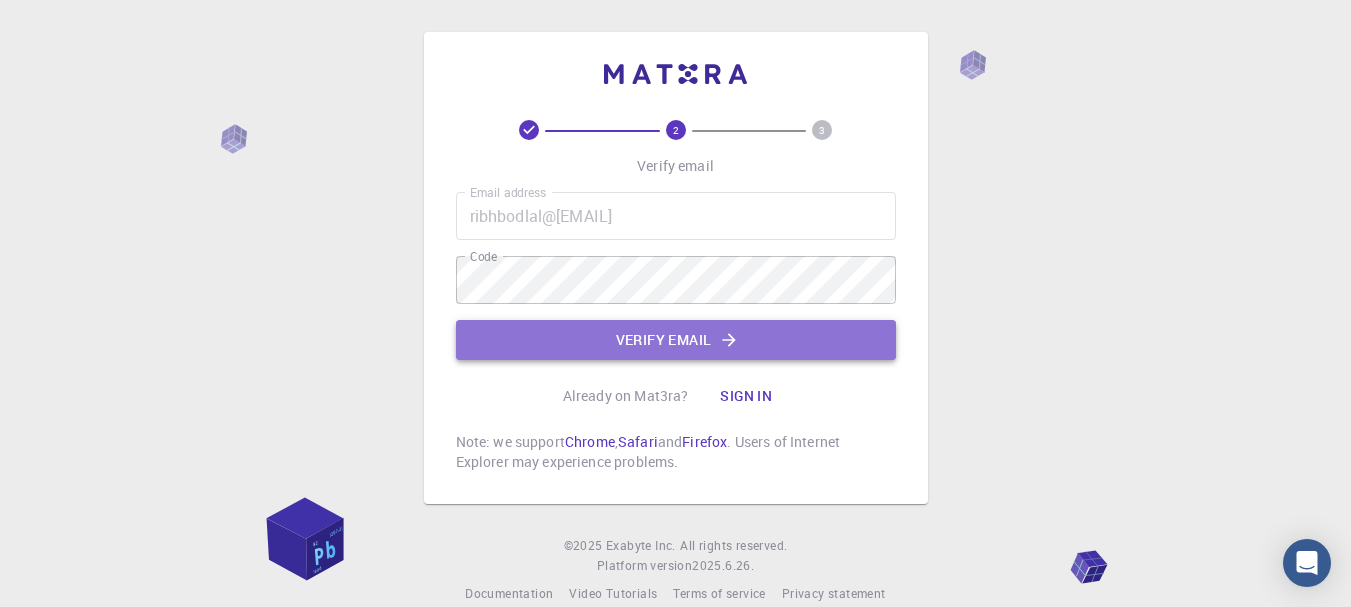 click on "Verify email" 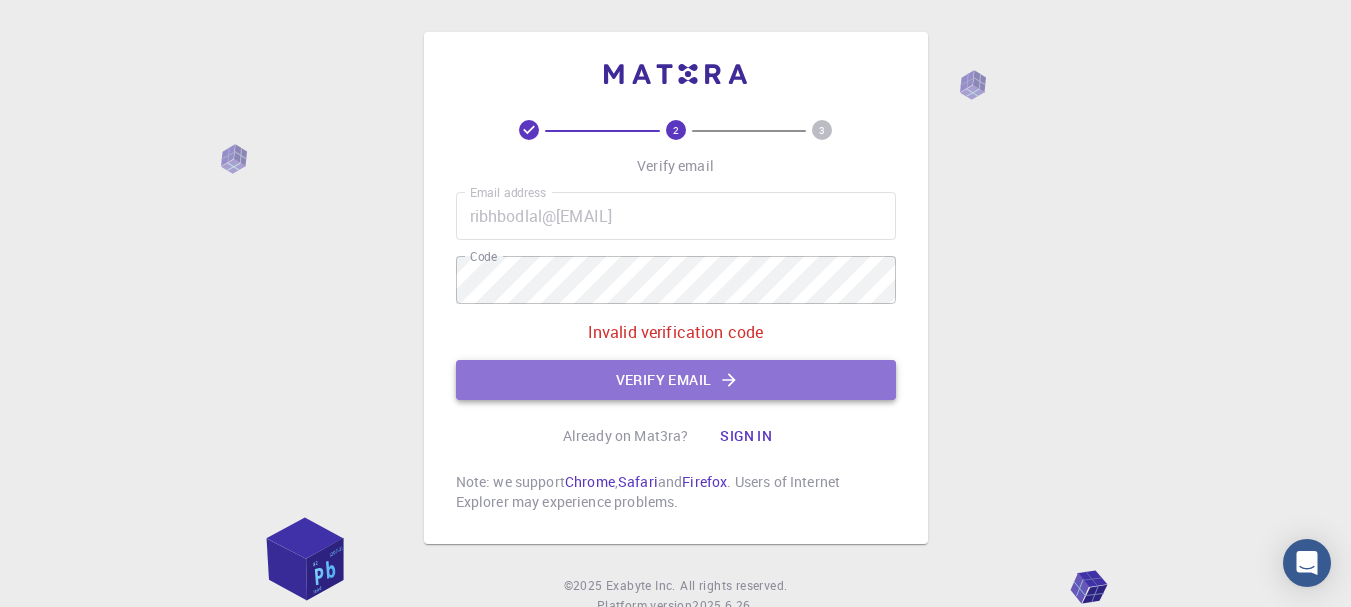 click on "Verify email" at bounding box center [676, 380] 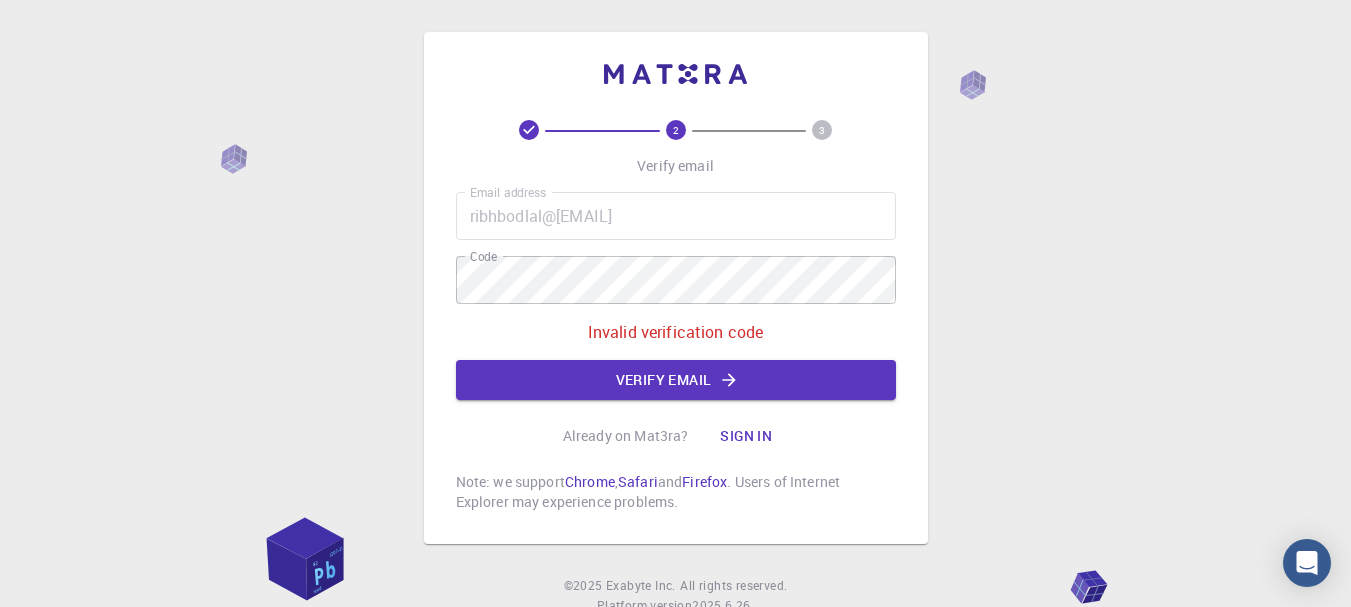 click on "Sign in" at bounding box center [746, 436] 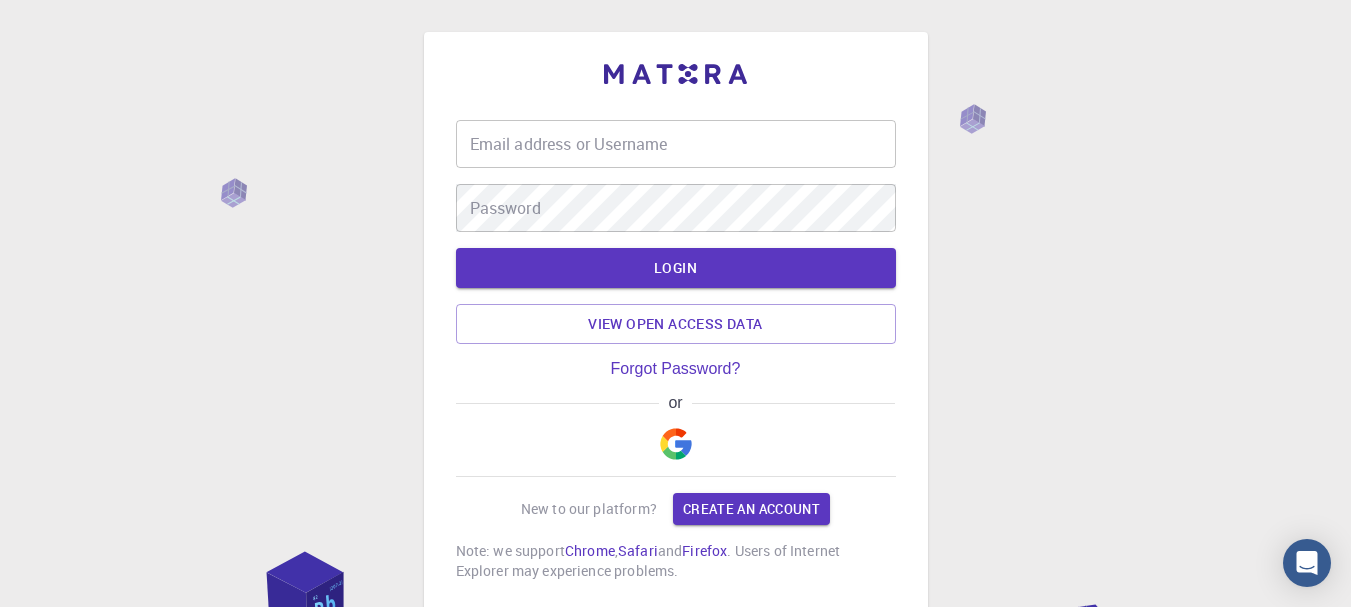 click on "Email address or Username Email address or Username" at bounding box center [676, 144] 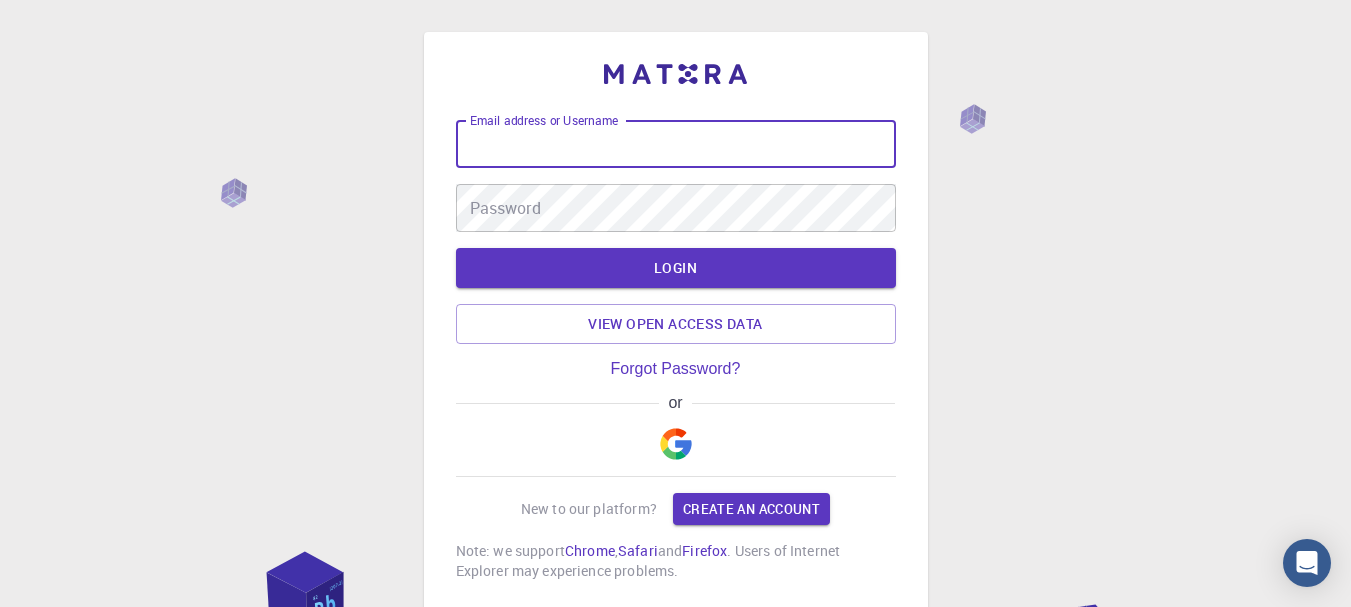 type on "ق" 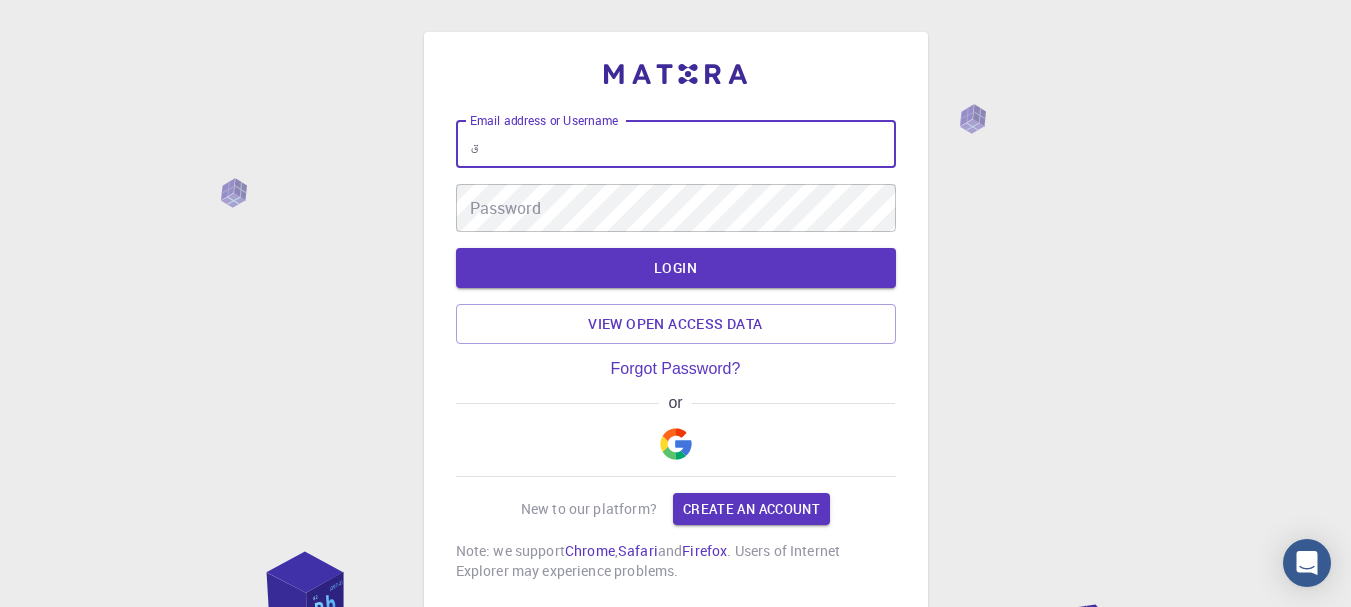 type 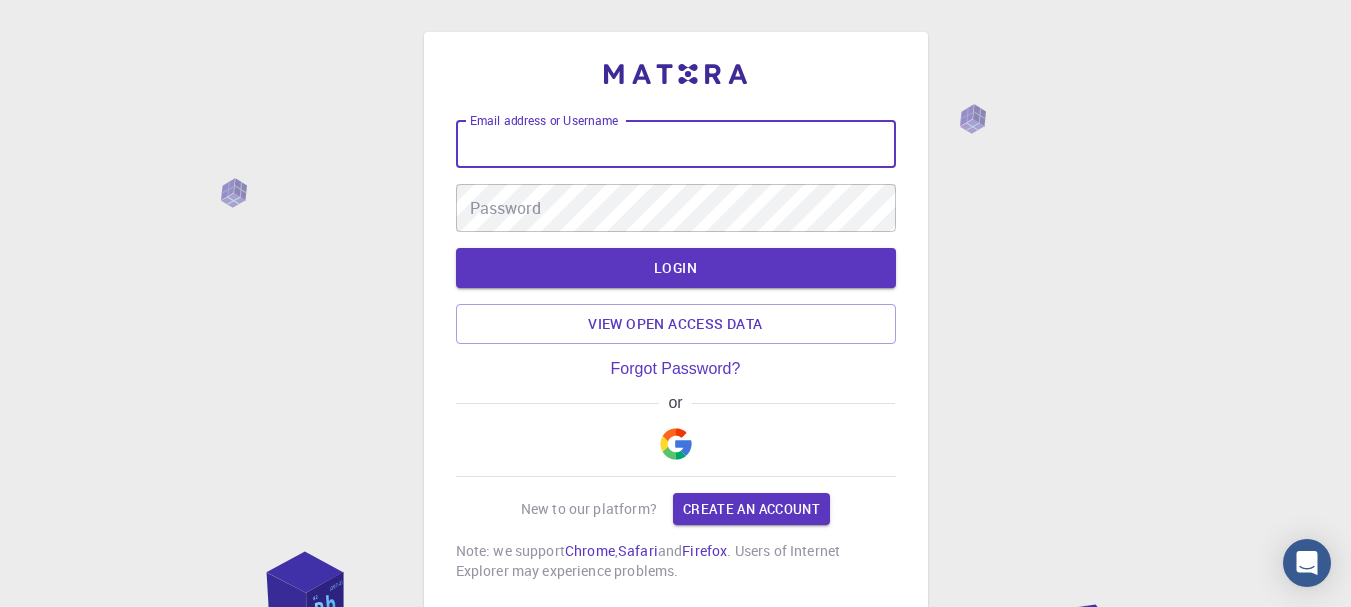 click on "Email address or Username" at bounding box center (676, 144) 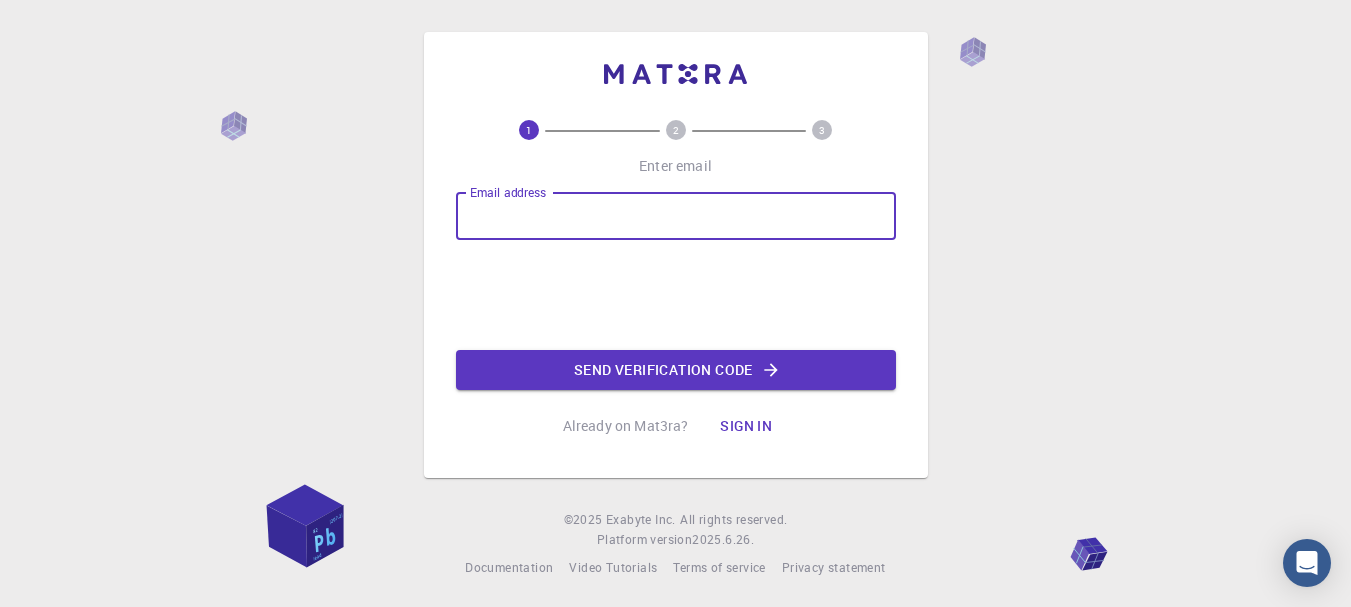 click on "Email address" at bounding box center (676, 216) 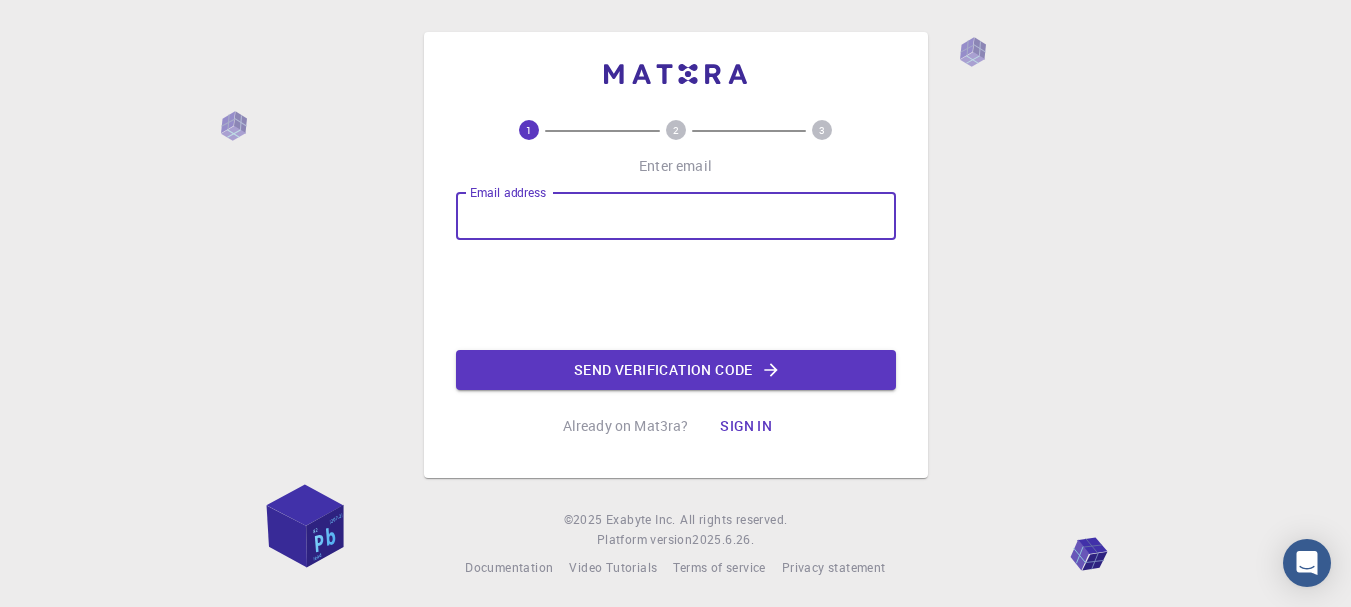 type on "ribhbodlal@[EMAIL]" 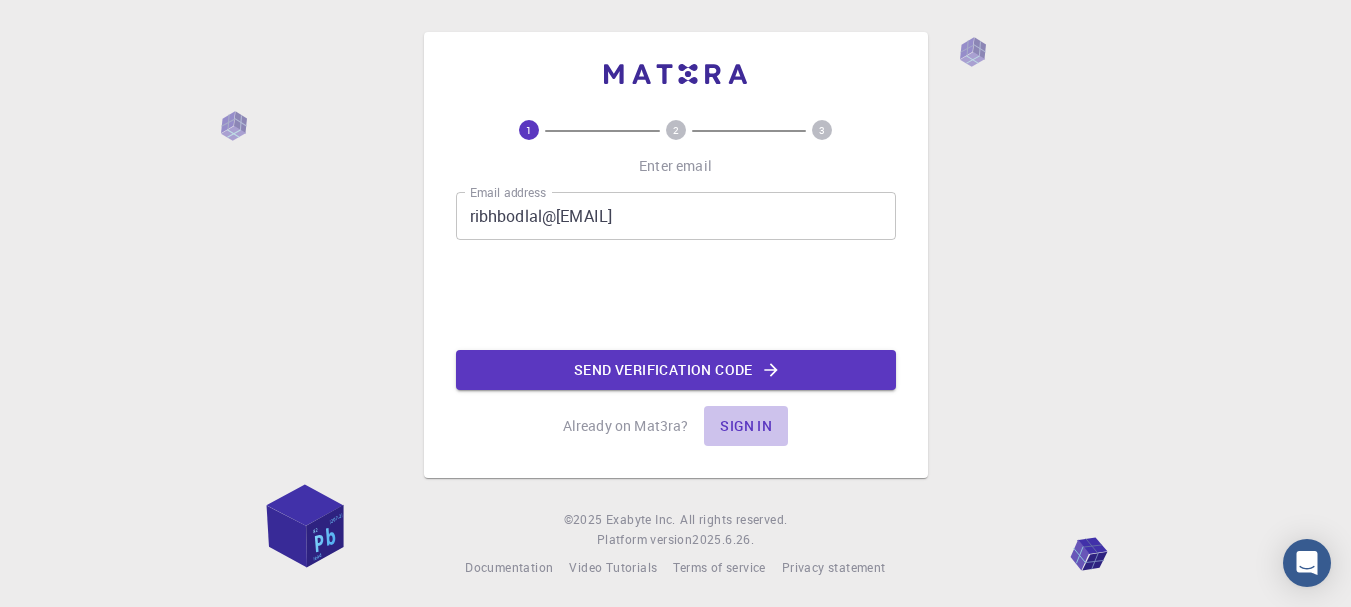 click on "Sign in" at bounding box center [746, 426] 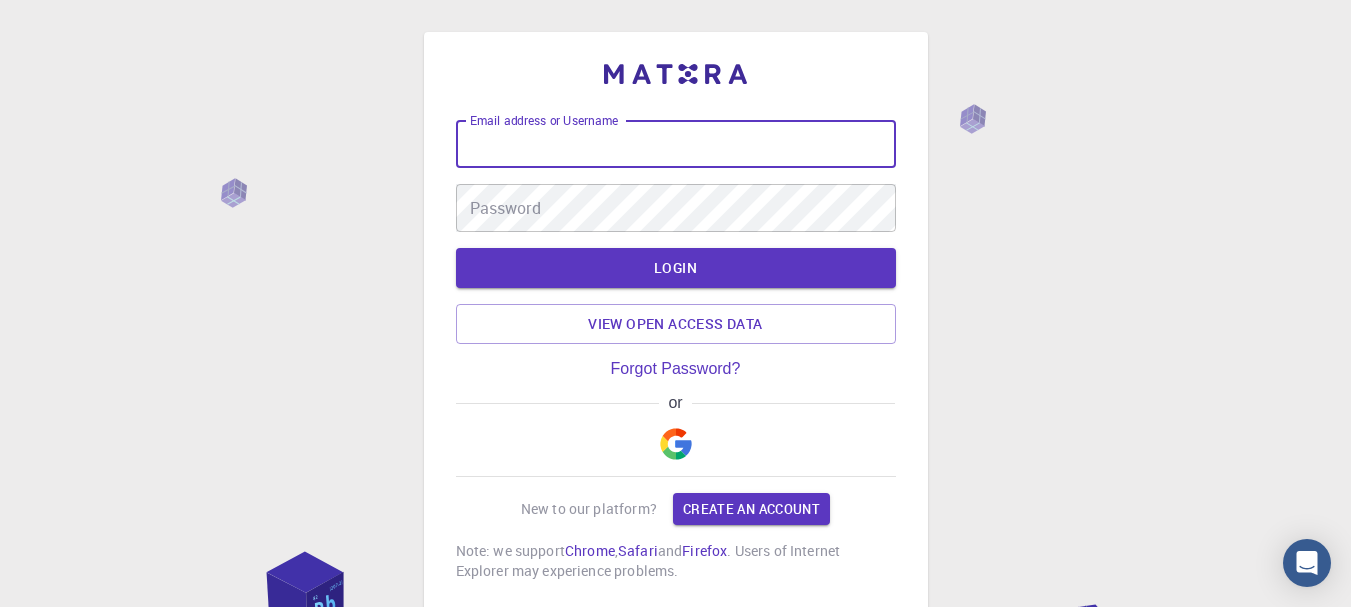 click on "Email address or Username" at bounding box center [676, 144] 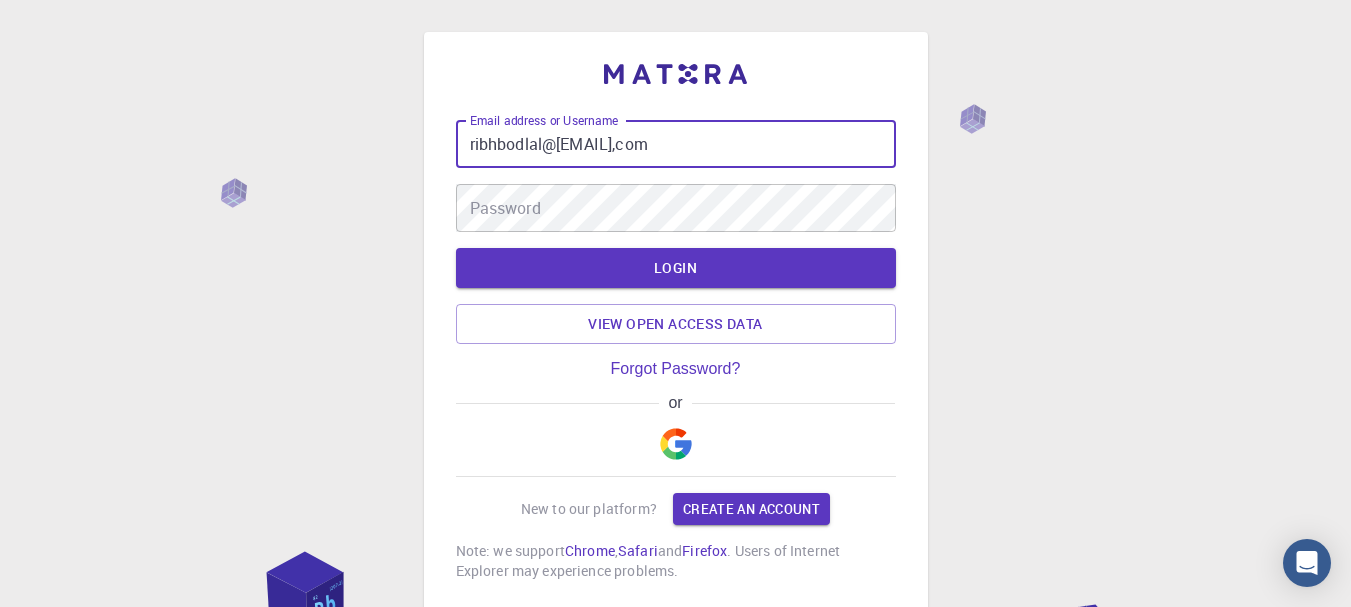 click on "ribhbodlal@[EMAIL],com" at bounding box center (676, 144) 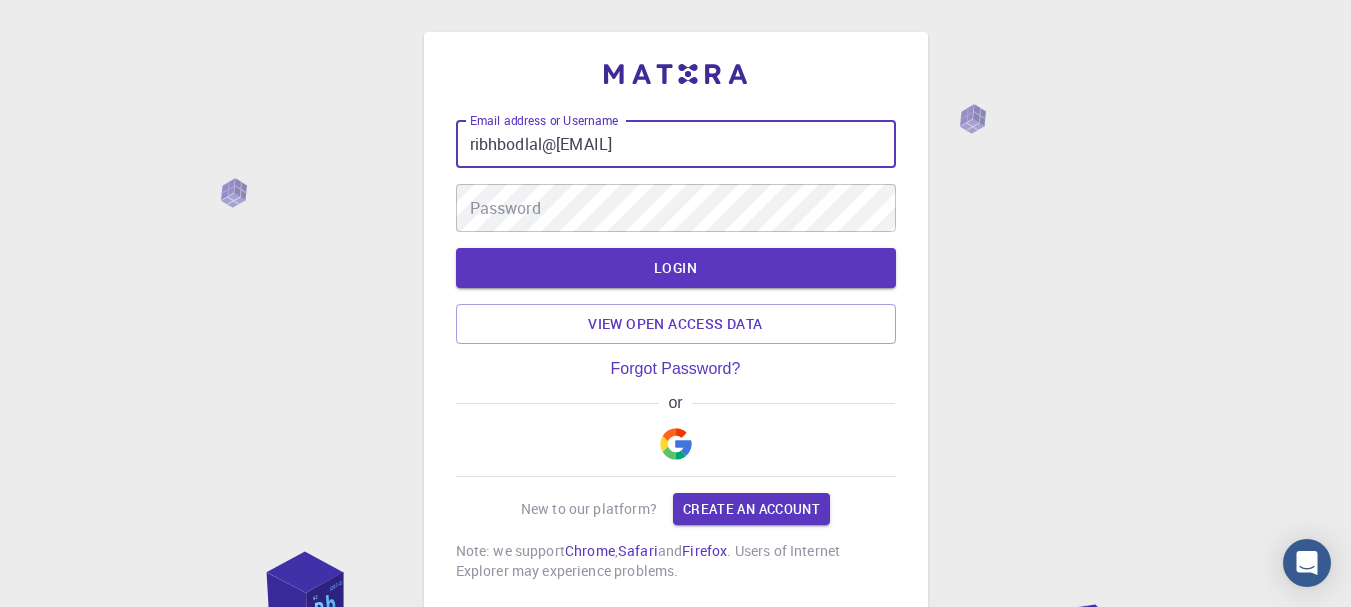 type on "ribhbodlal@[EMAIL]" 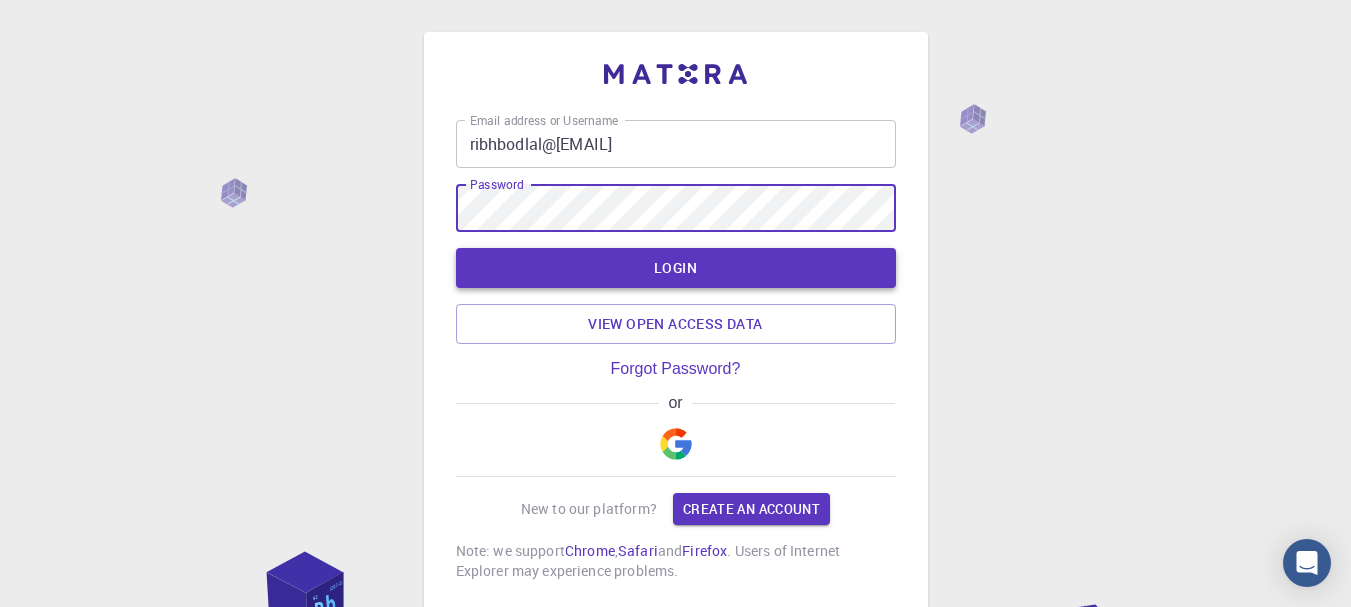 click on "LOGIN" at bounding box center [676, 268] 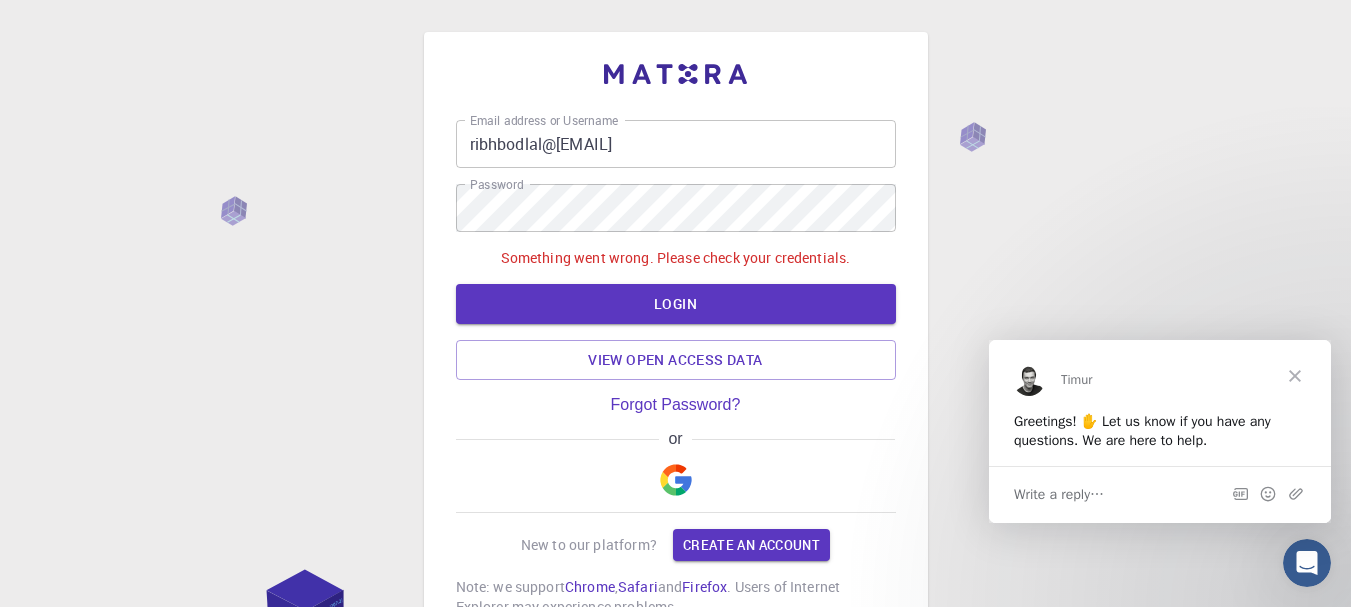 scroll, scrollTop: 0, scrollLeft: 0, axis: both 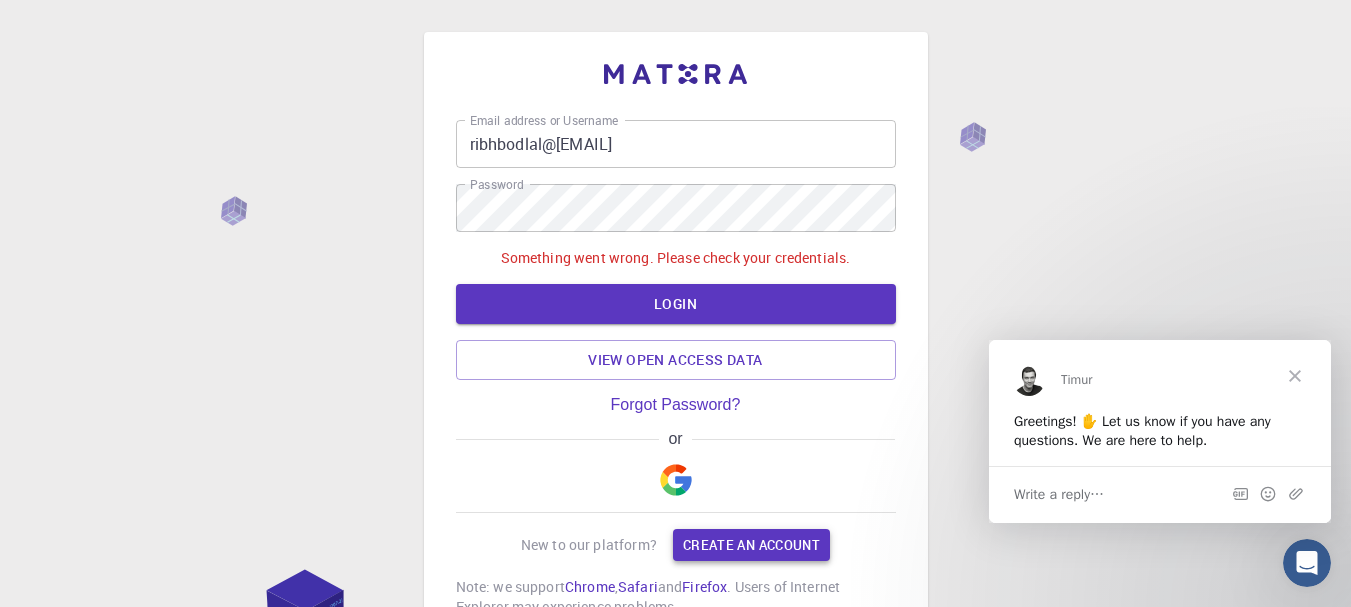 click on "Create an account" at bounding box center [751, 545] 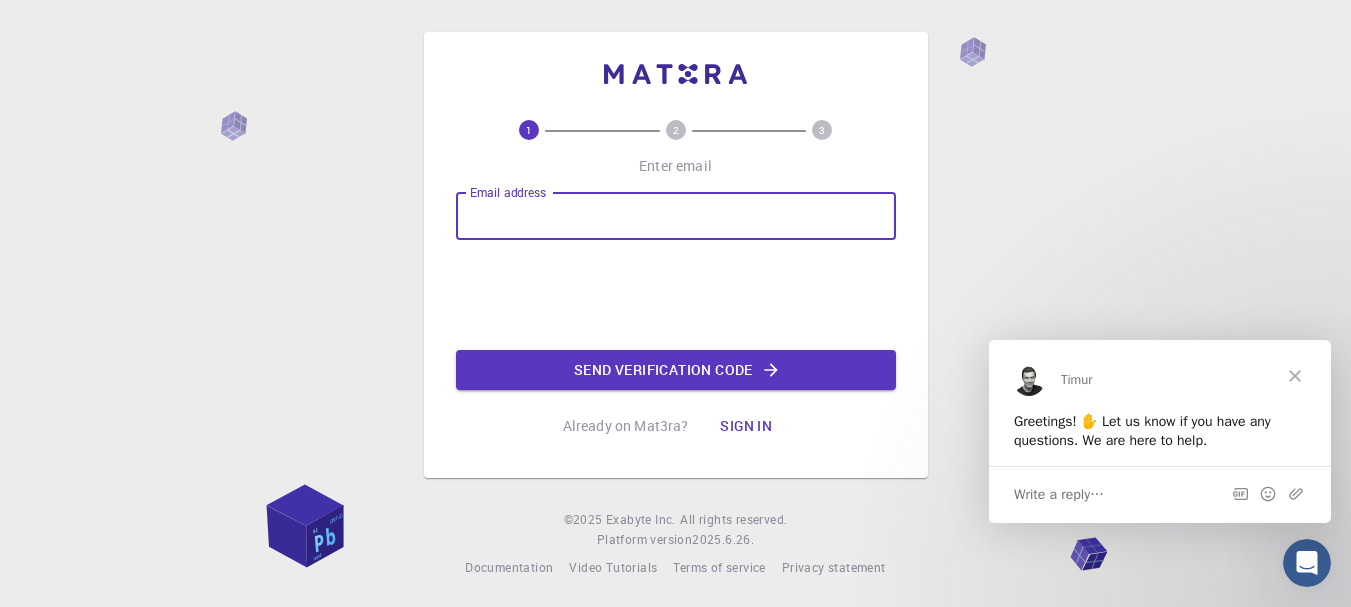 click on "Email address" at bounding box center [676, 216] 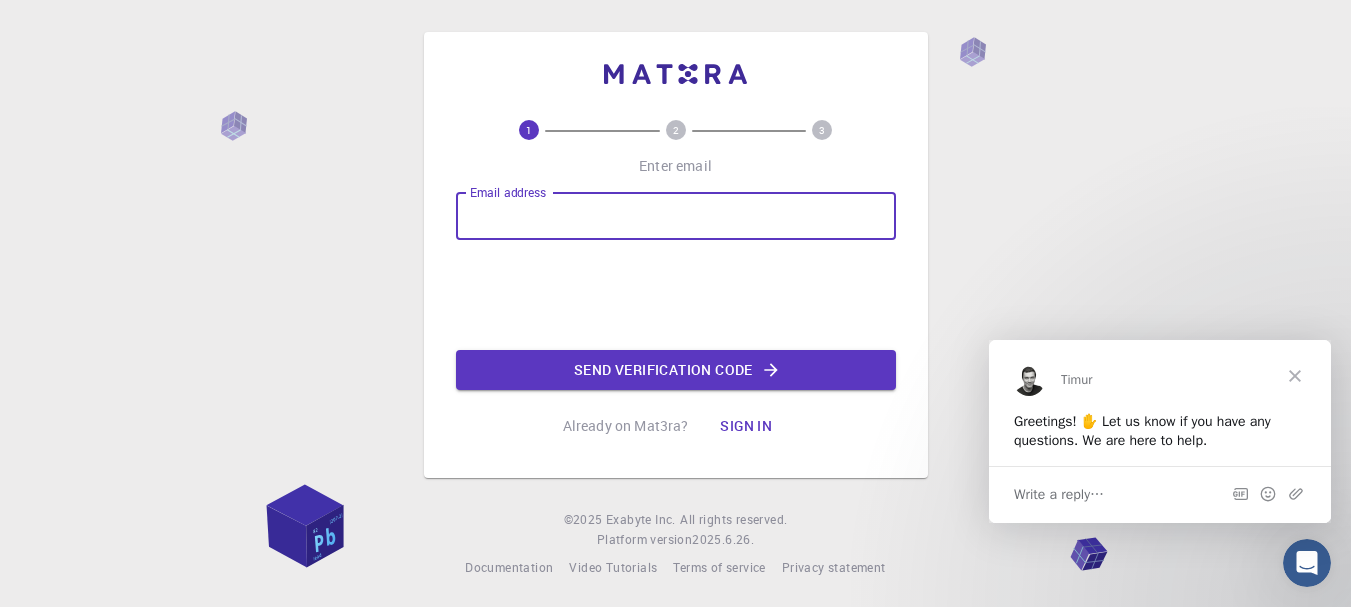 type on "ribhbodlal@[EMAIL]" 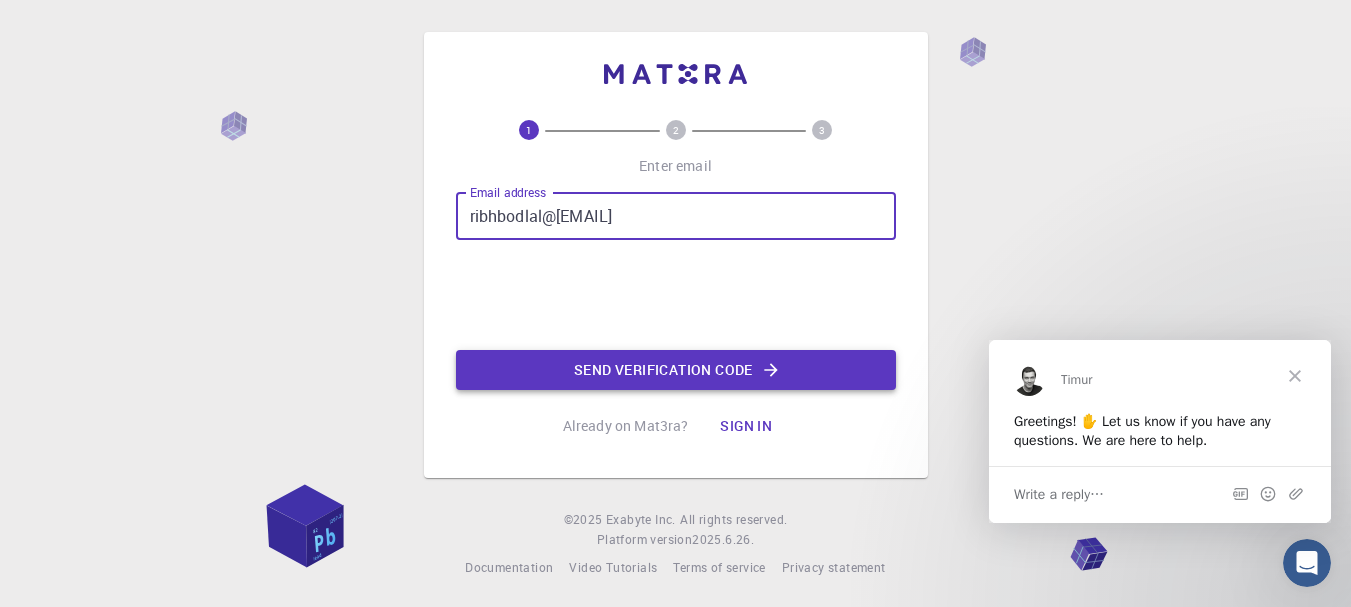 click on "Send verification code" 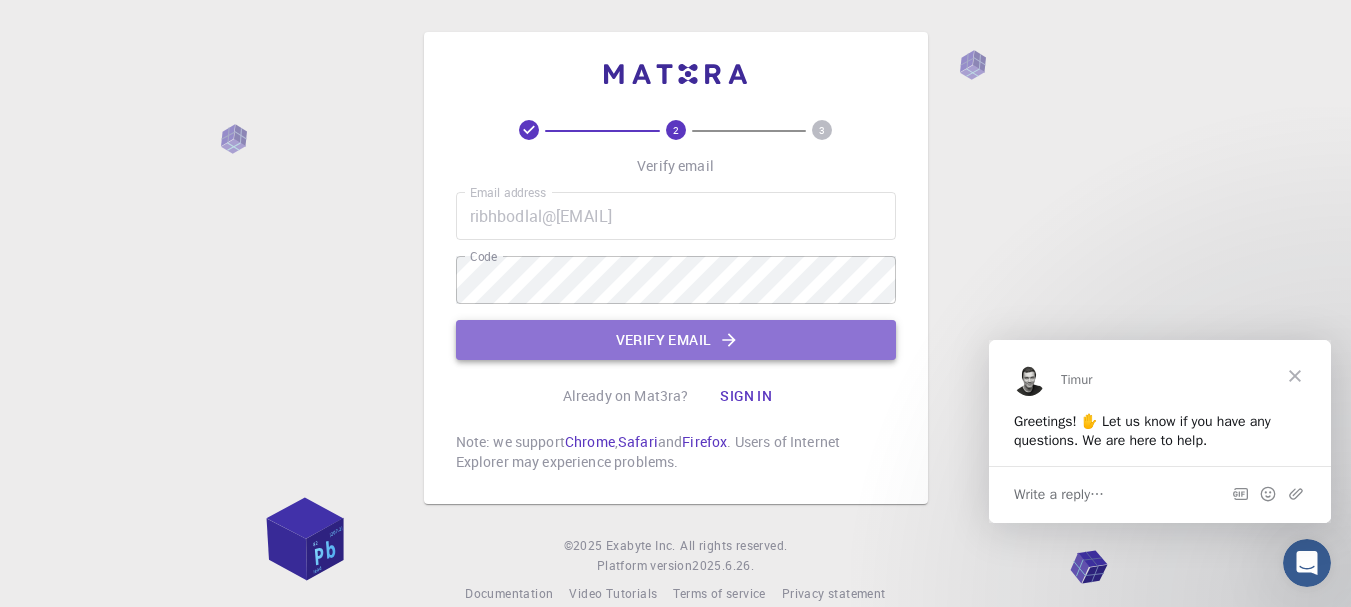 click on "Verify email" 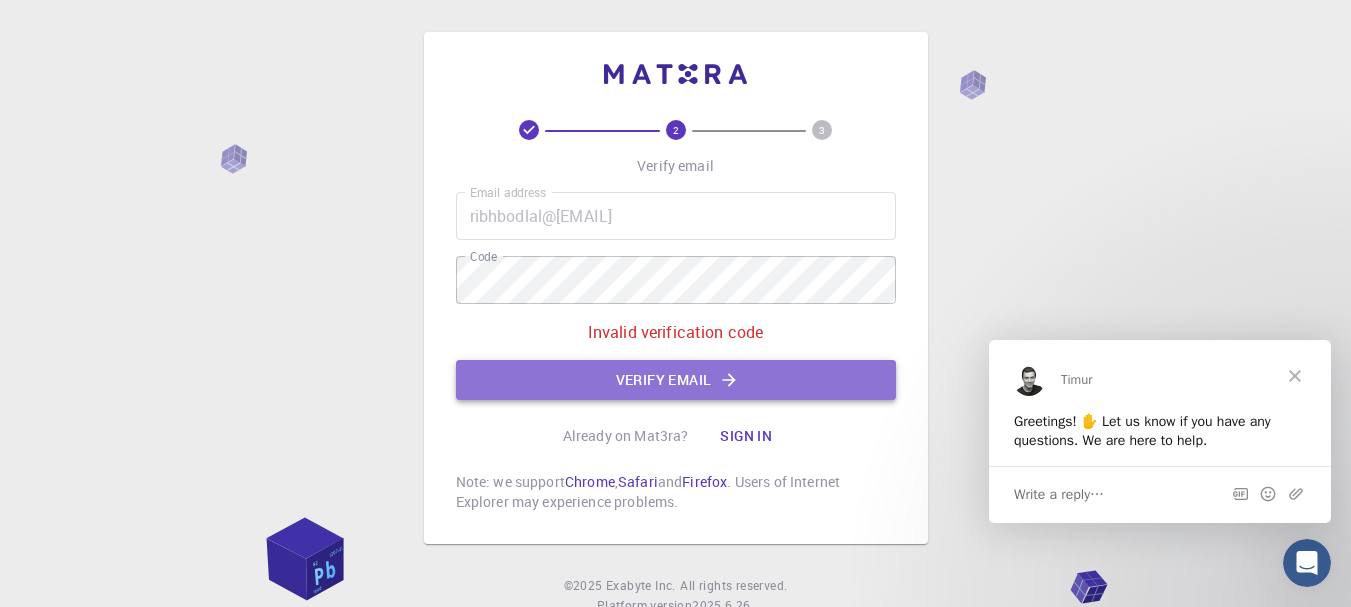 click on "Verify email" at bounding box center (676, 380) 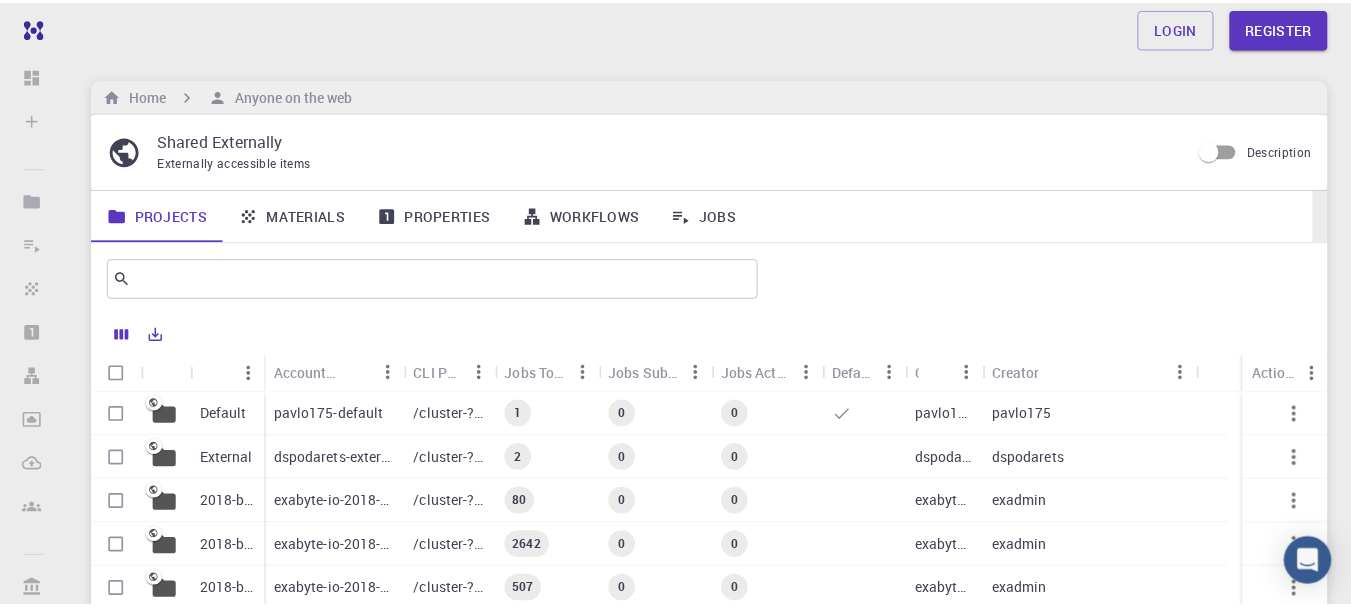 scroll, scrollTop: 0, scrollLeft: 0, axis: both 